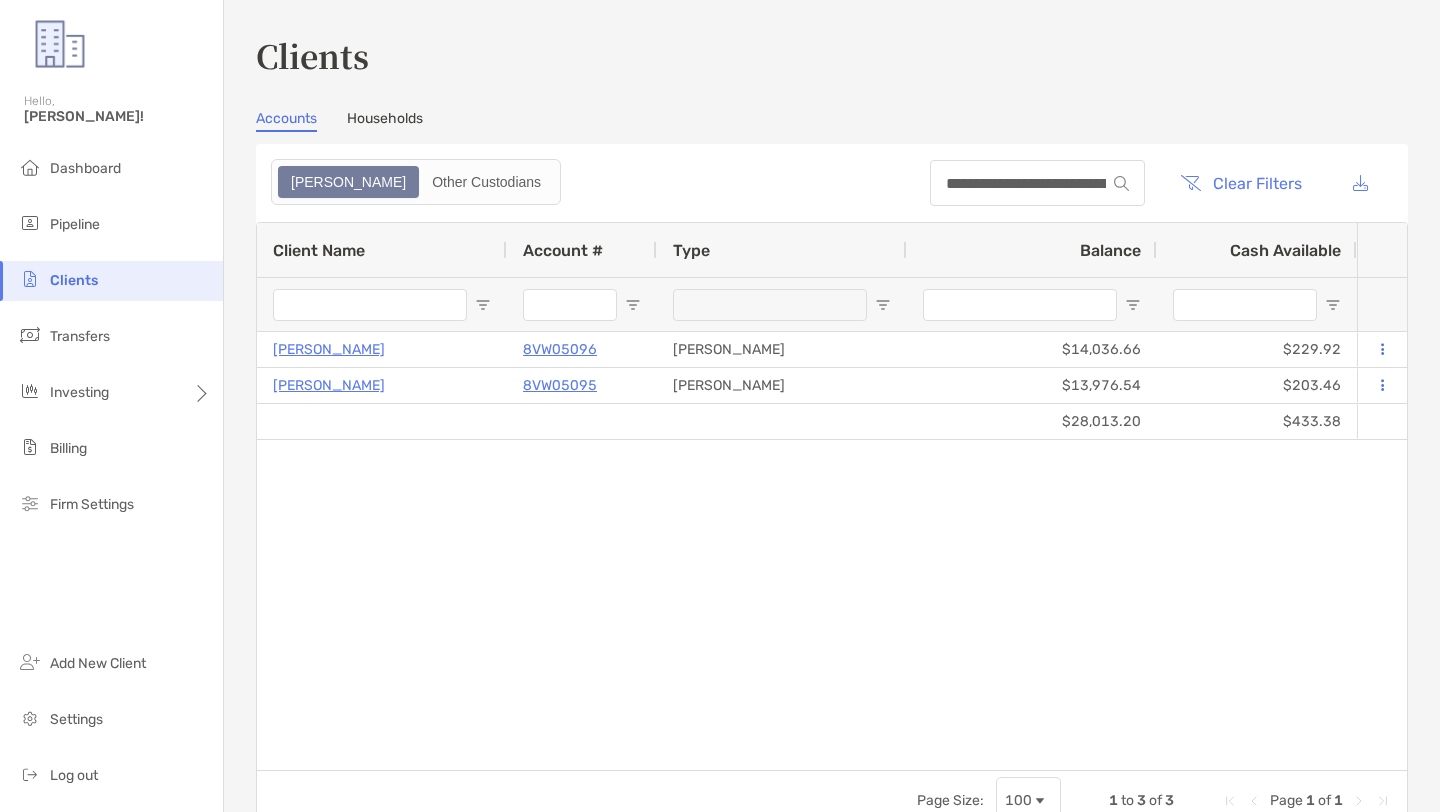 scroll, scrollTop: 0, scrollLeft: 0, axis: both 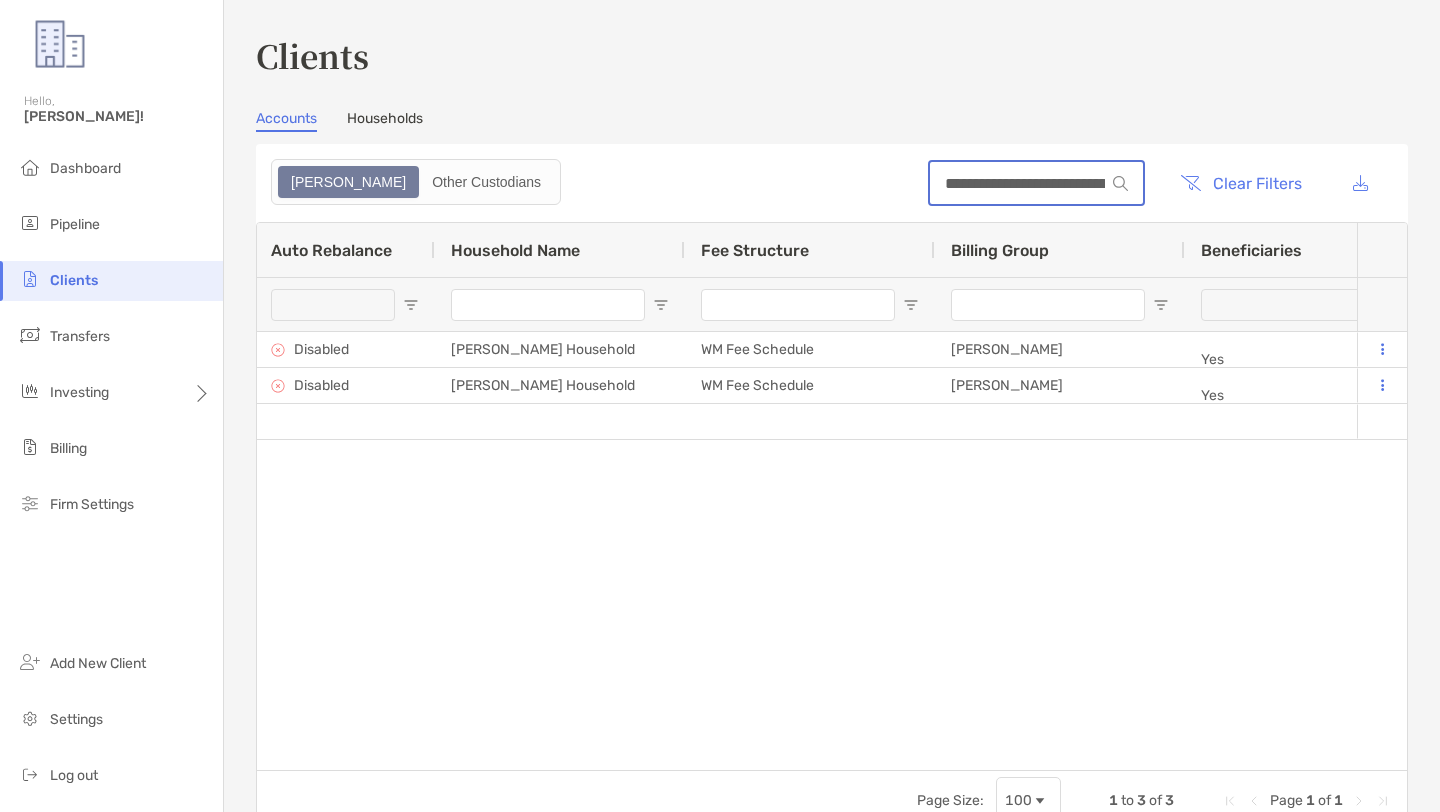 drag, startPoint x: 989, startPoint y: 181, endPoint x: 945, endPoint y: 192, distance: 45.35416 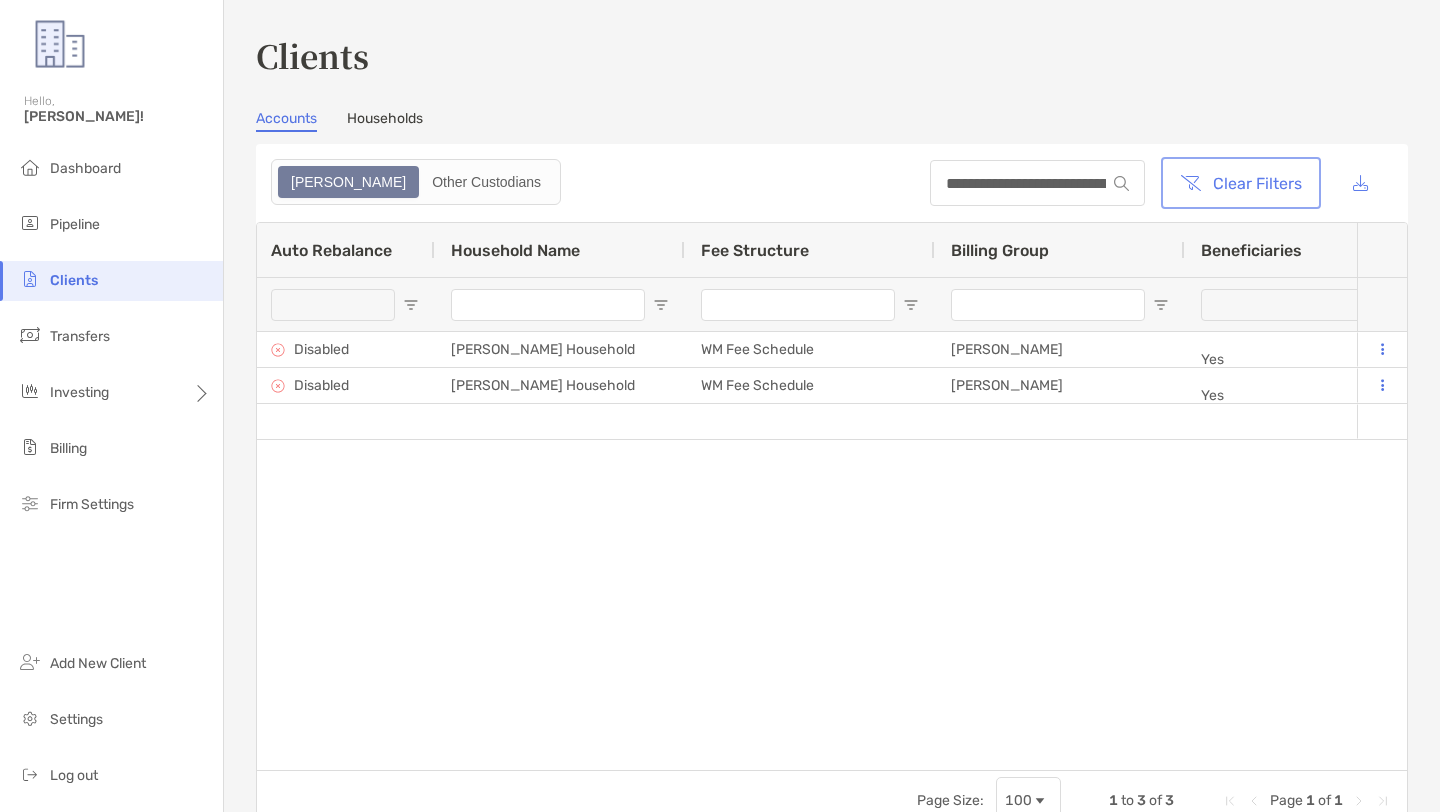 click on "Clear Filters" at bounding box center [1241, 183] 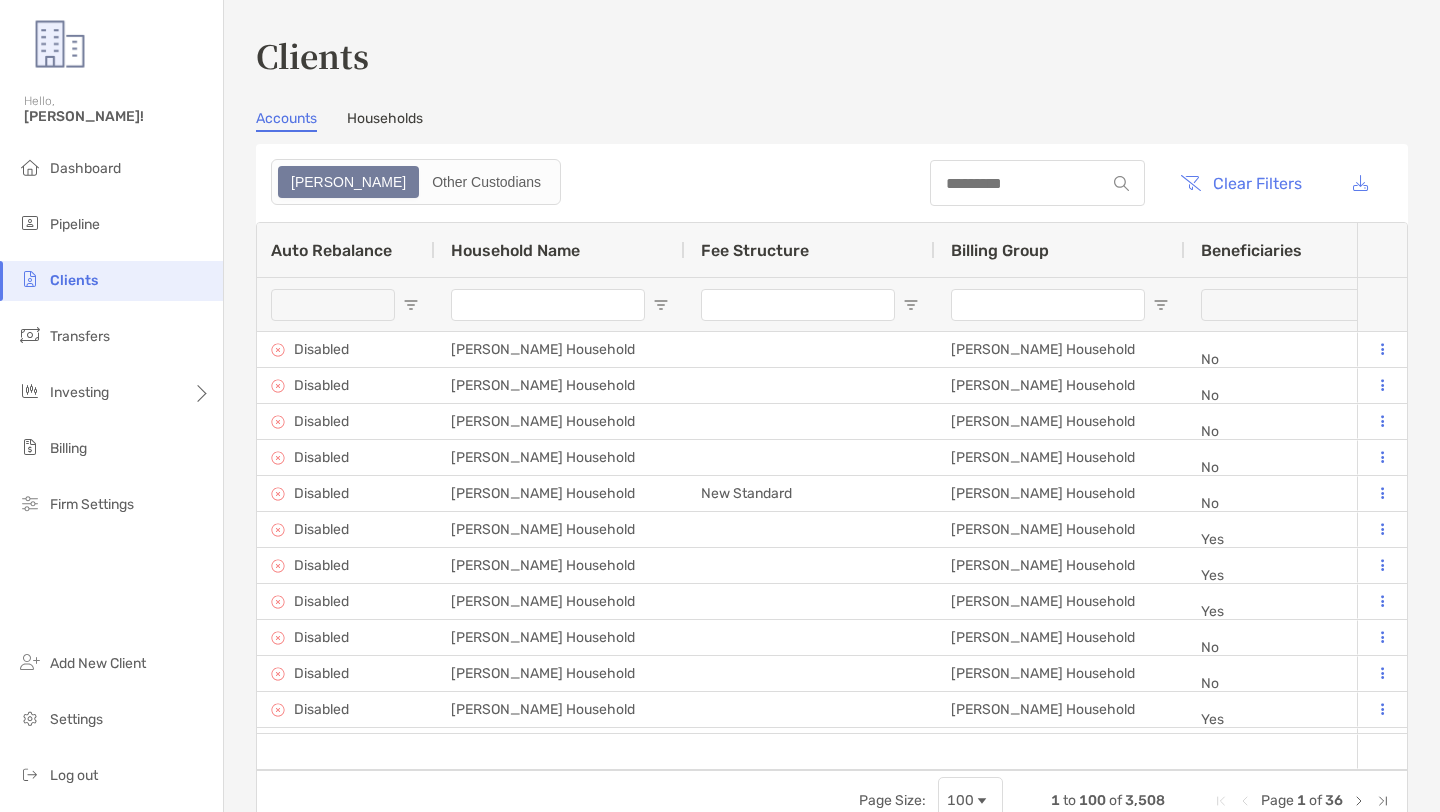 click at bounding box center [1037, 183] 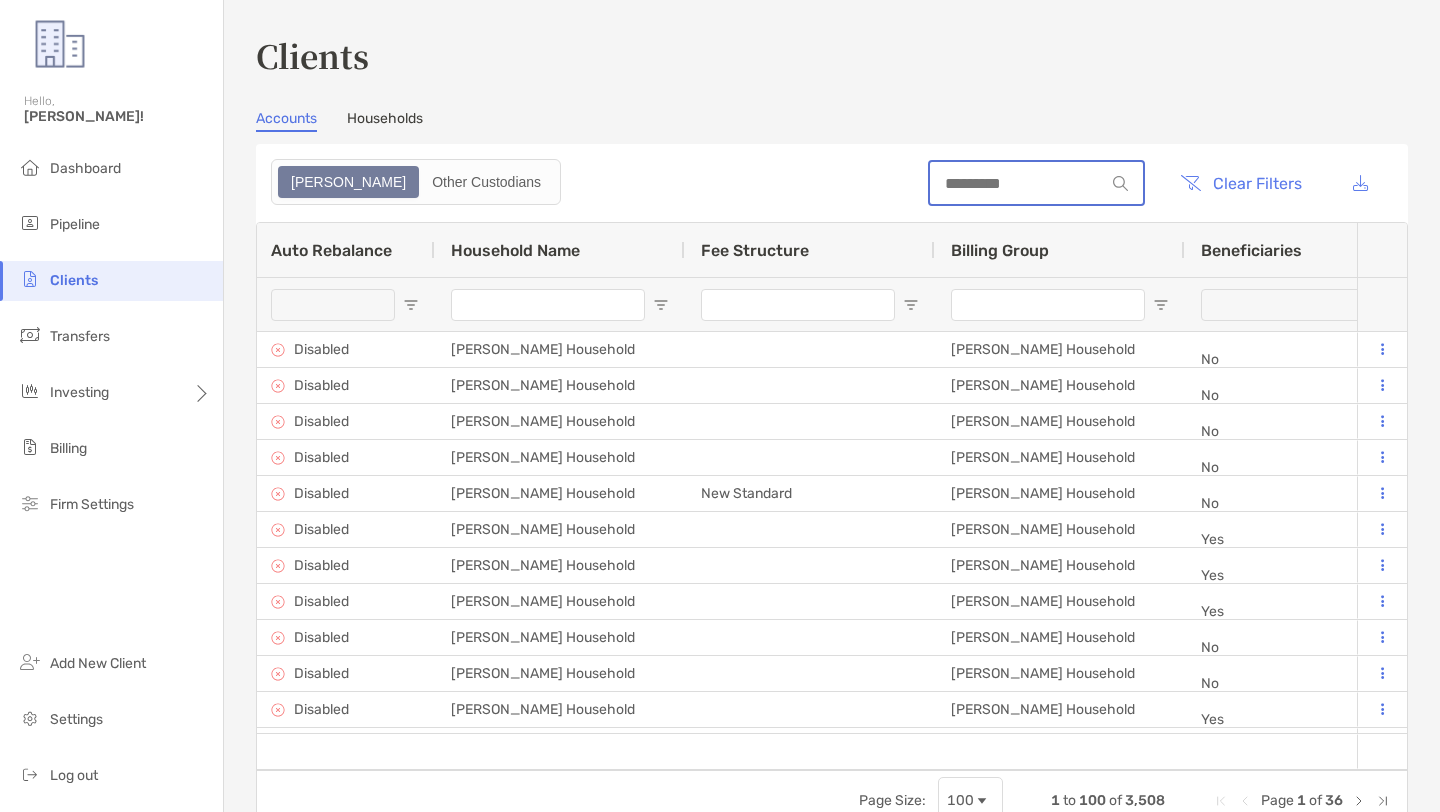 click at bounding box center (1017, 183) 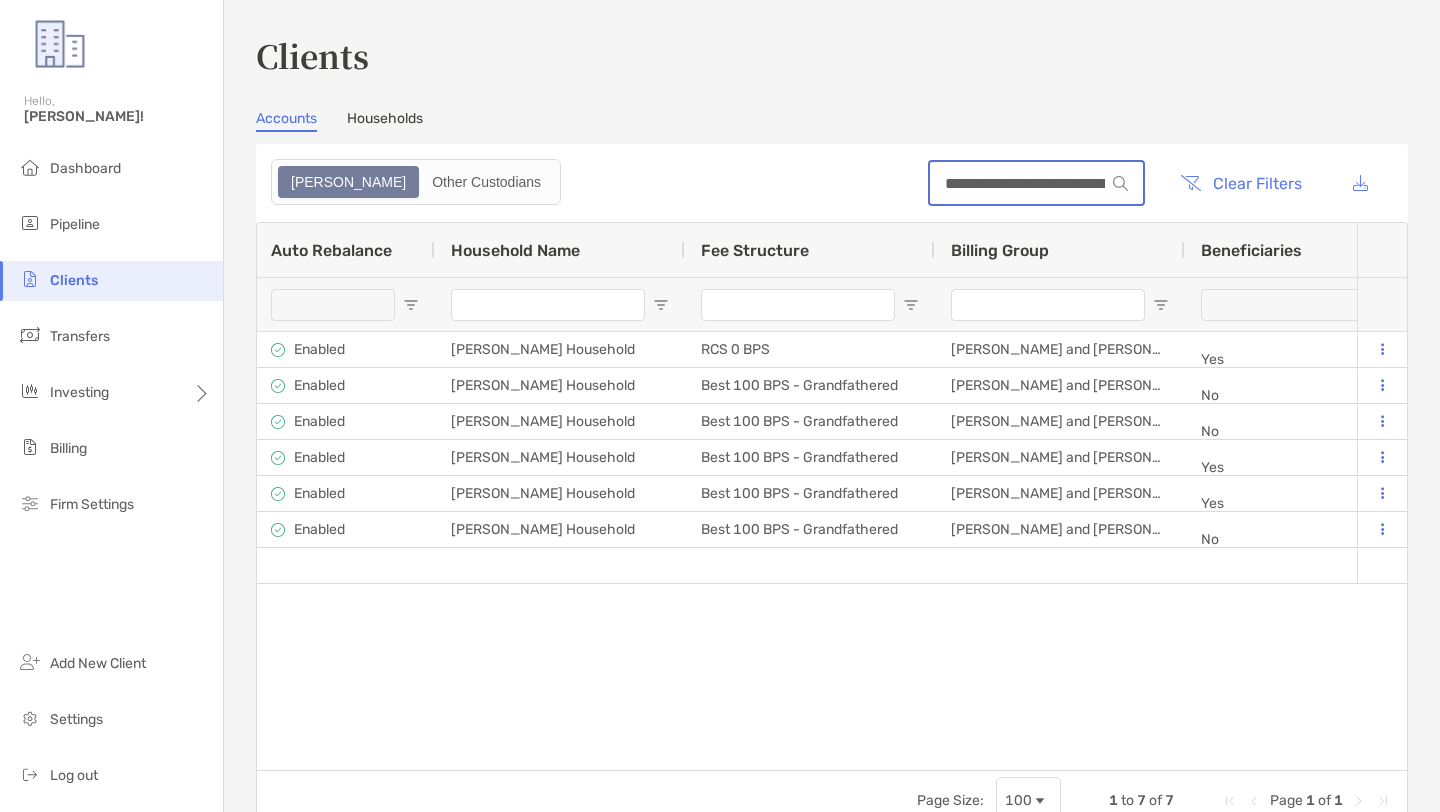 scroll, scrollTop: 0, scrollLeft: 53, axis: horizontal 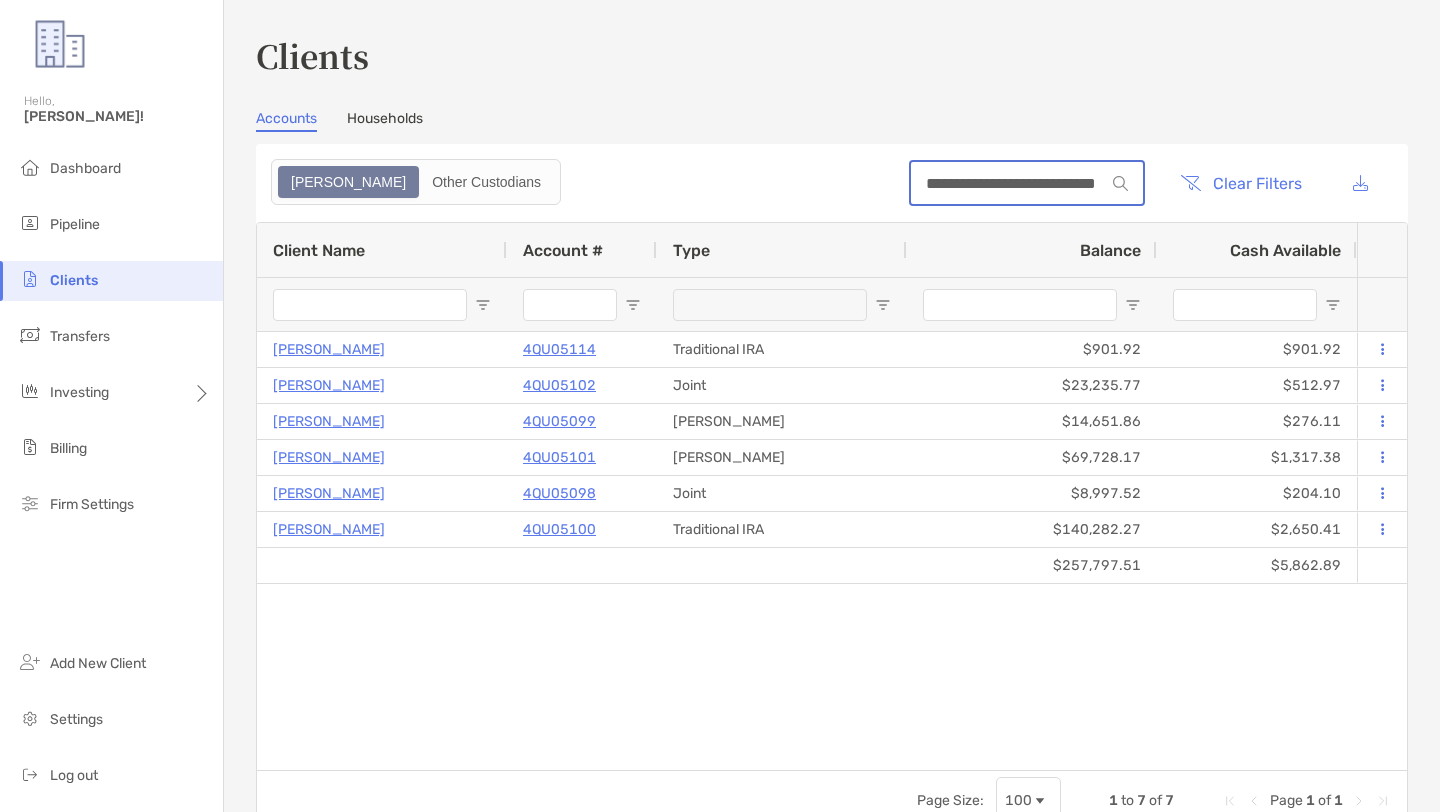 type on "**********" 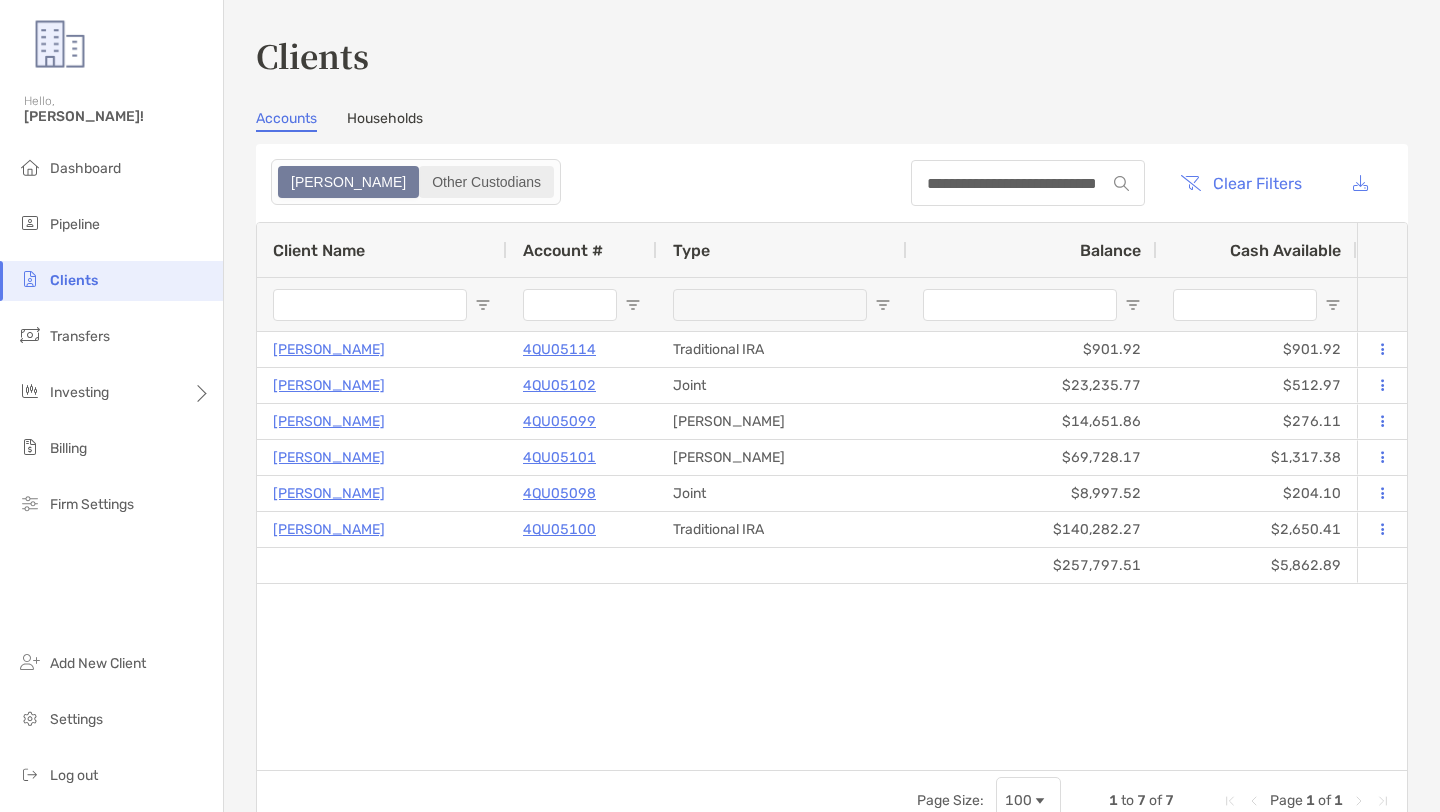 click on "Other Custodians" at bounding box center [486, 182] 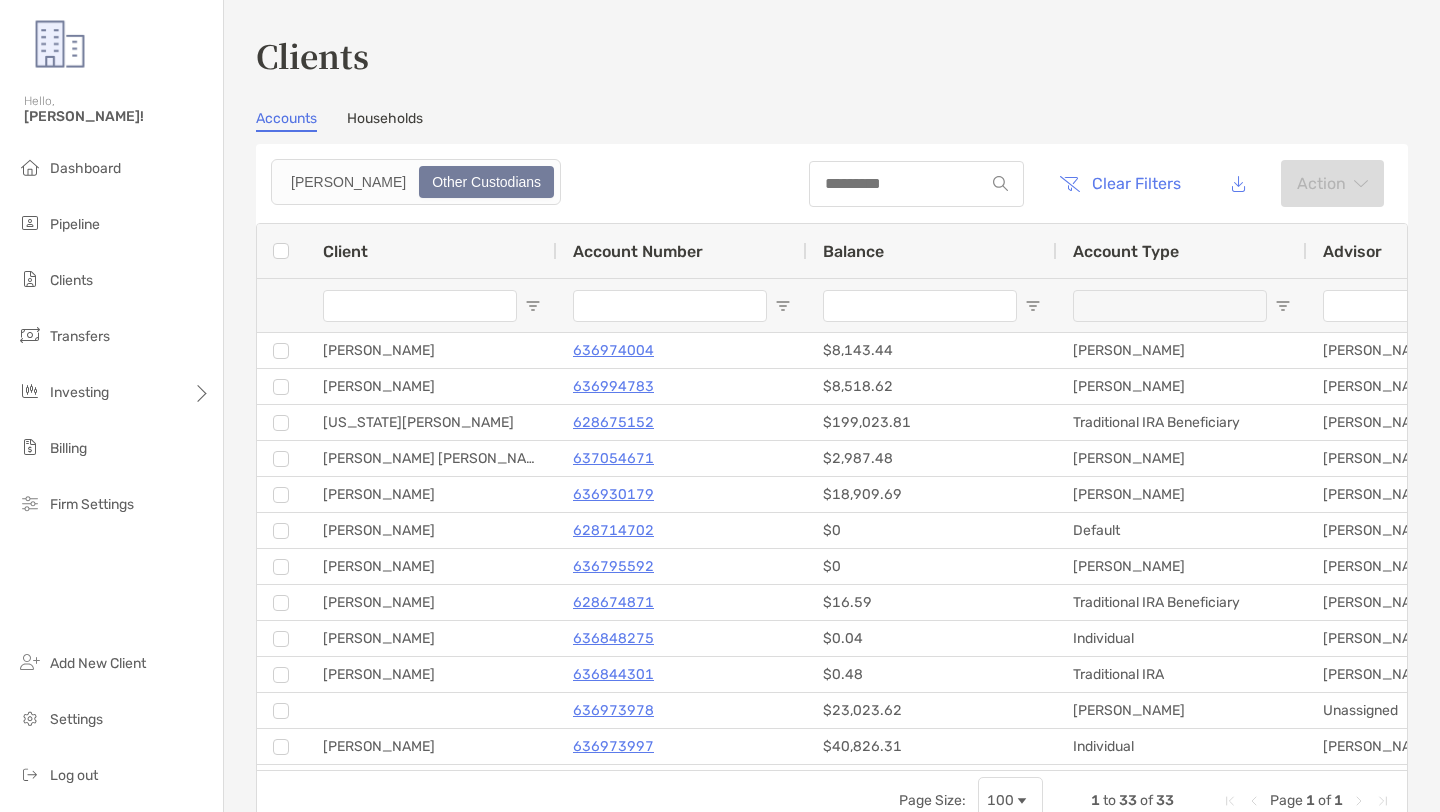 click at bounding box center (916, 184) 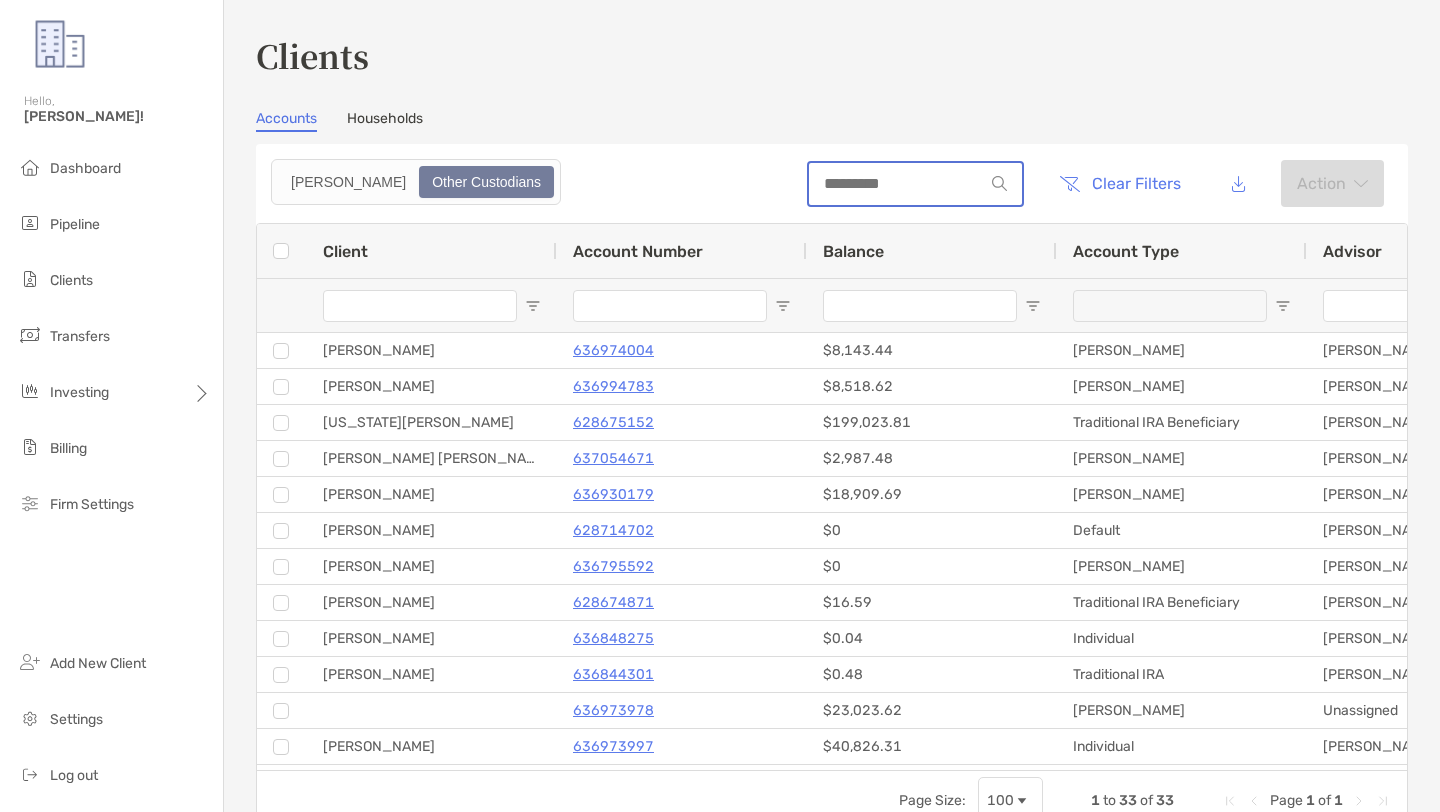 click at bounding box center [896, 183] 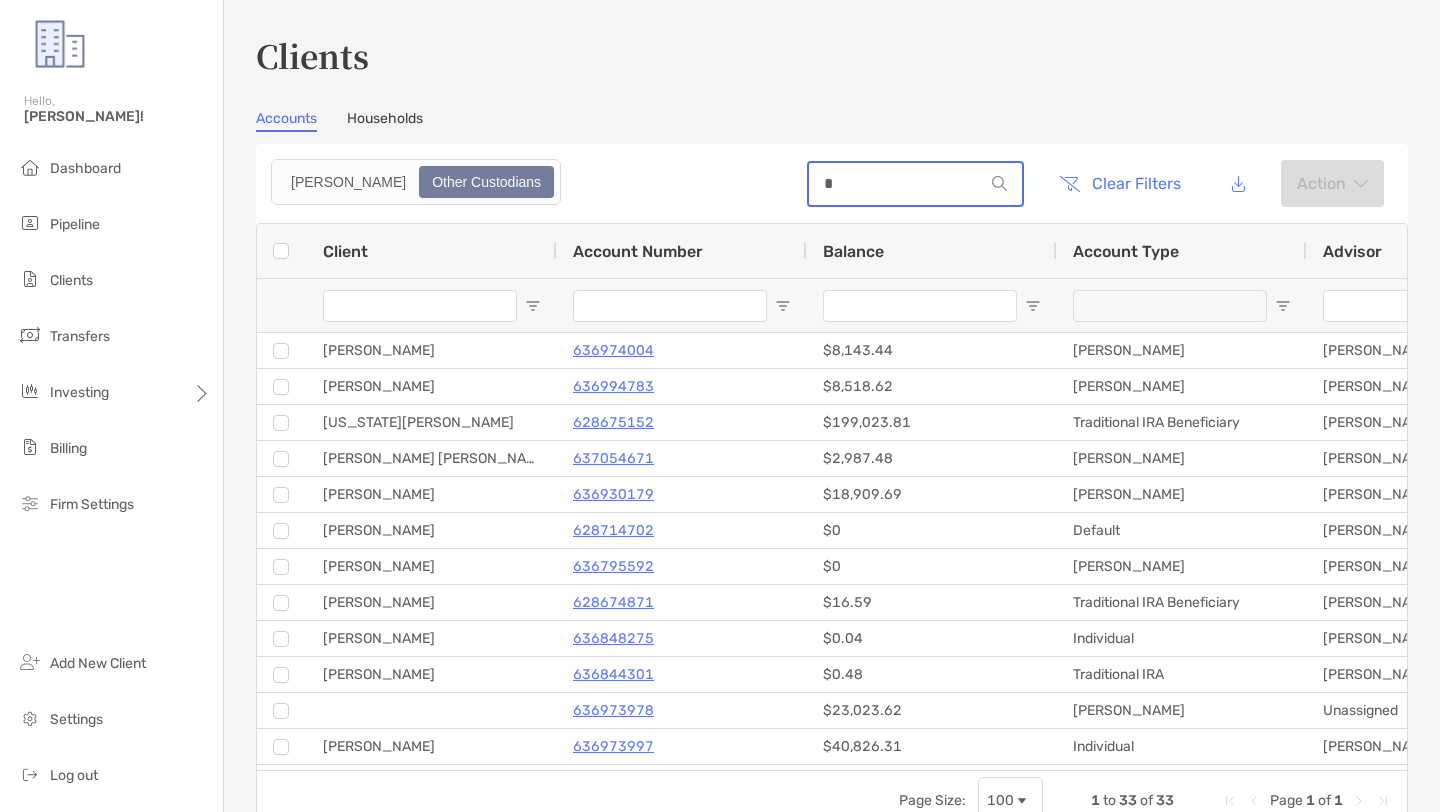 type on "**" 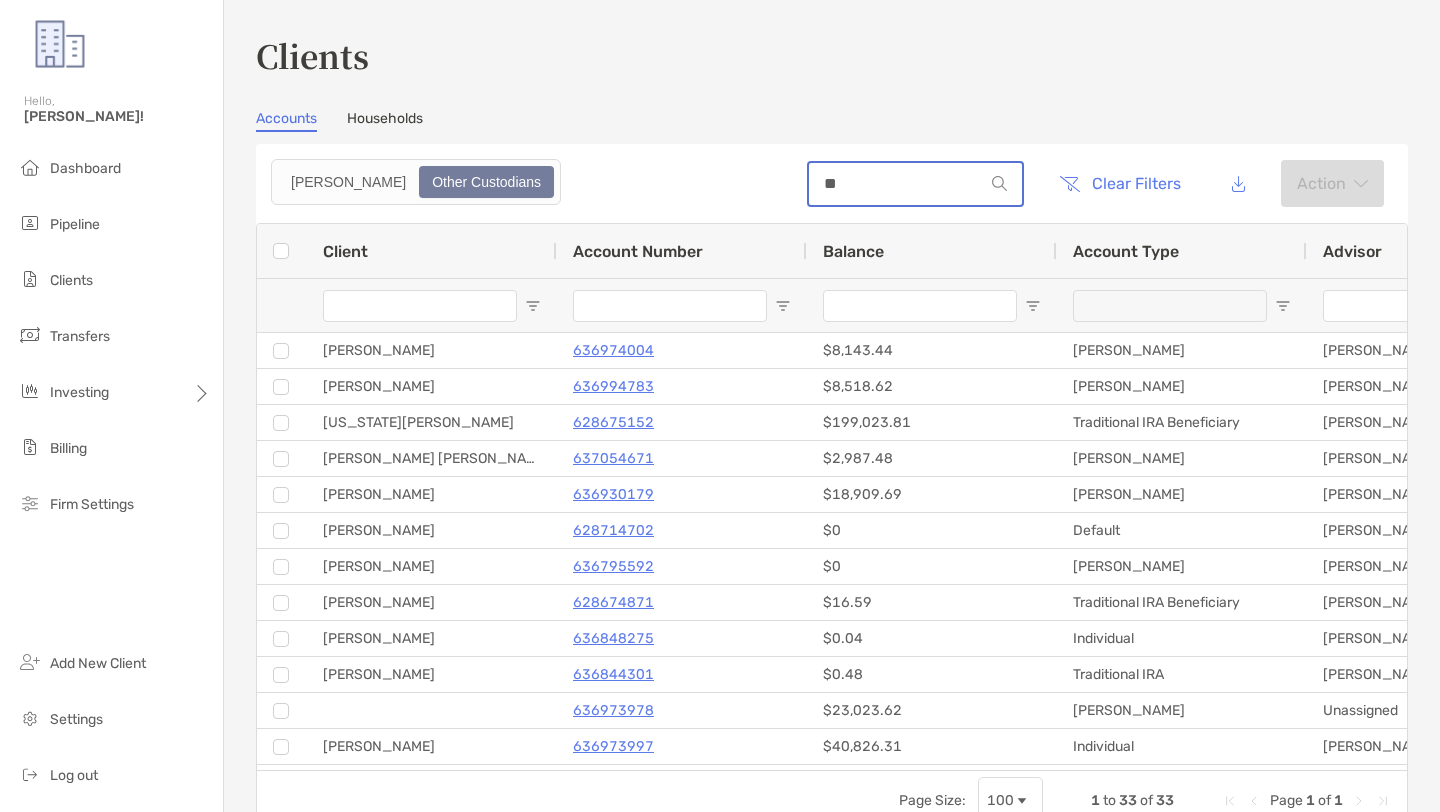 type on "***" 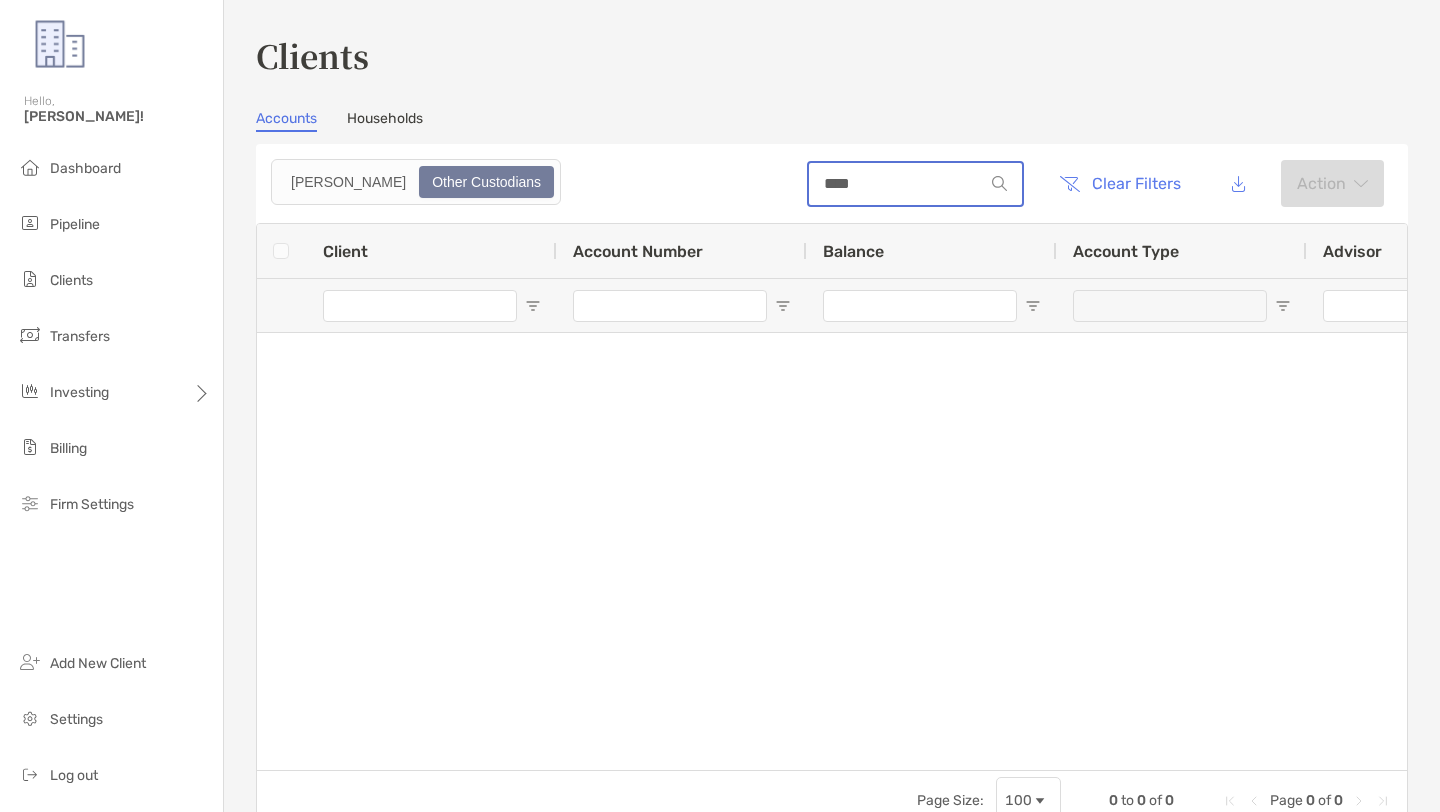 scroll, scrollTop: 0, scrollLeft: 425, axis: horizontal 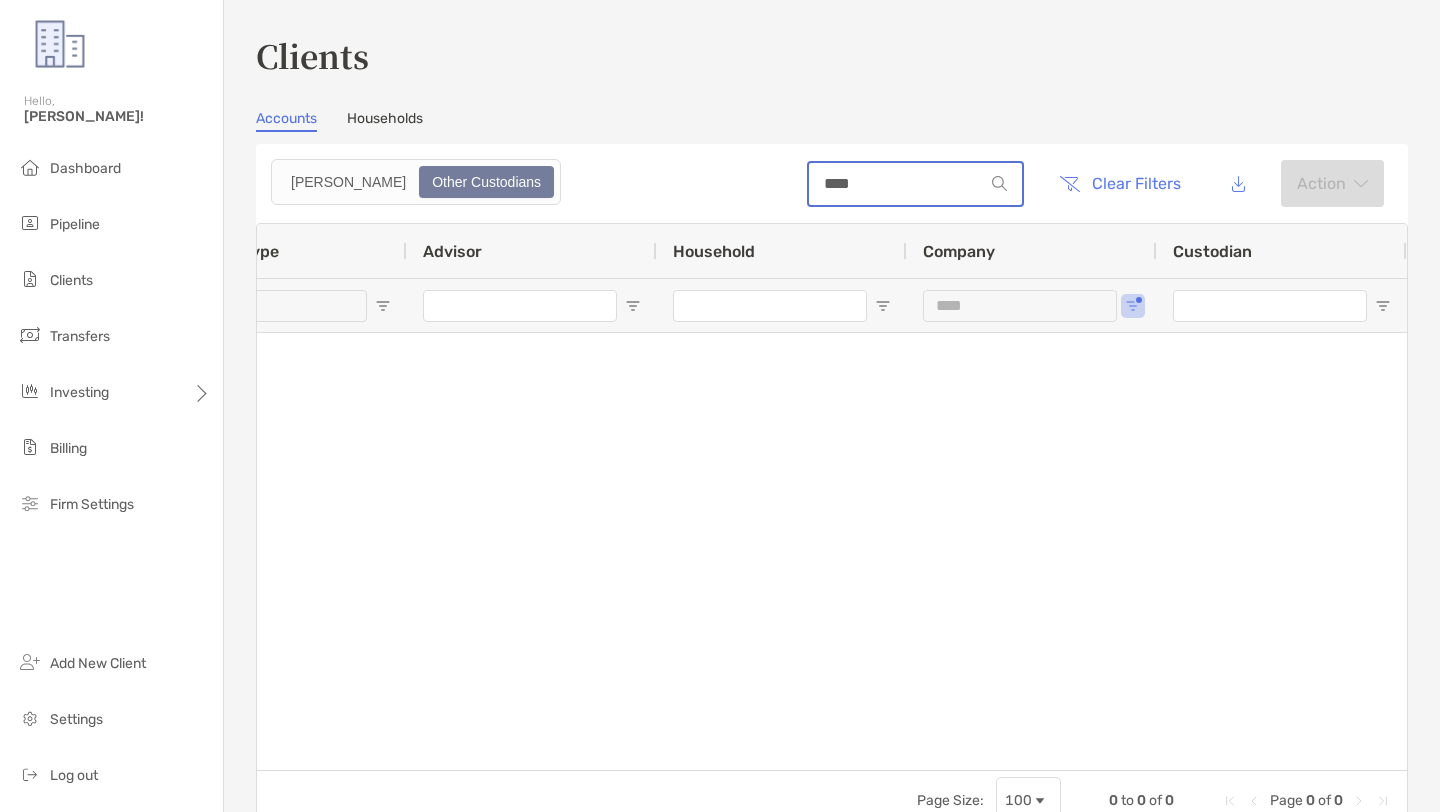 type on "****" 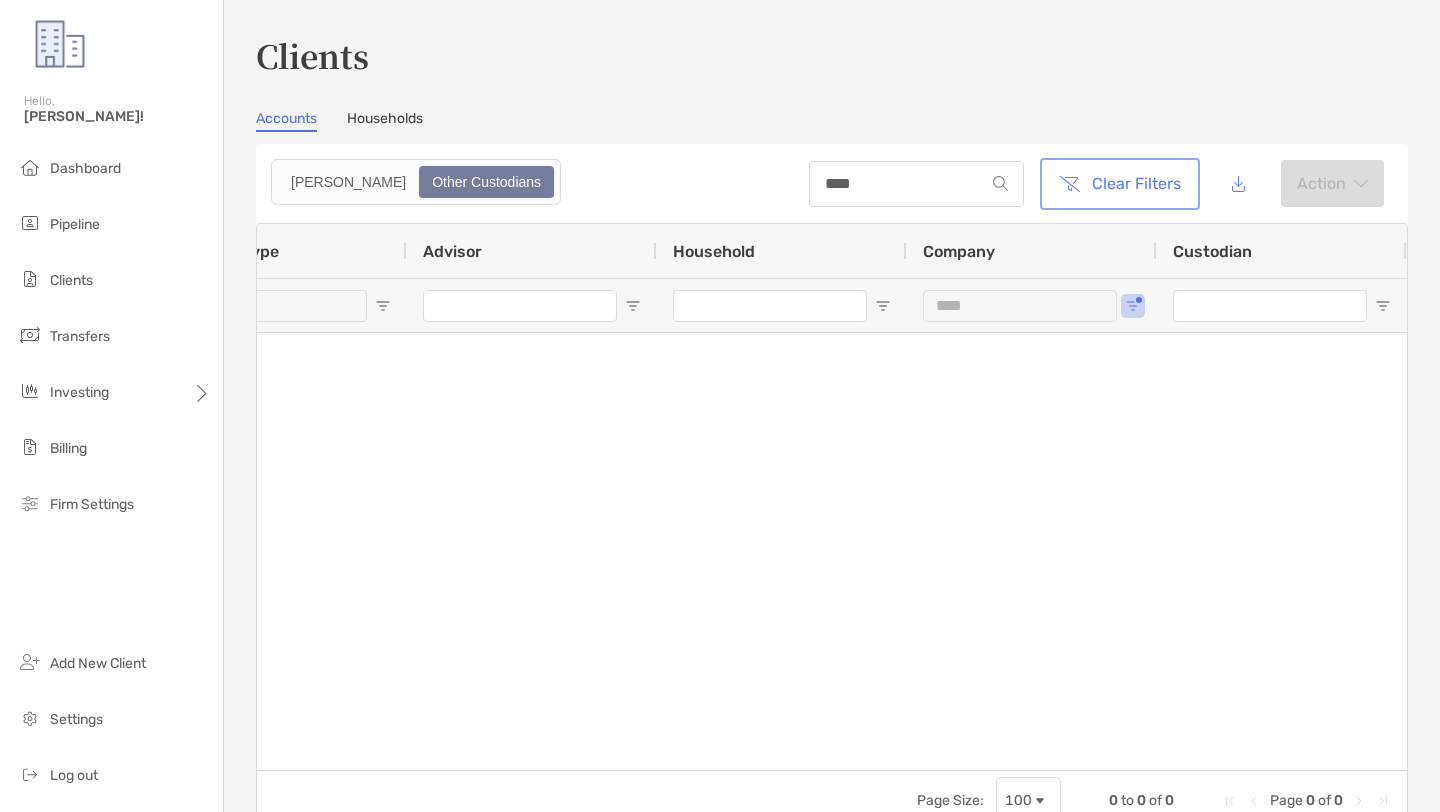 click on "Clear Filters" at bounding box center (1120, 184) 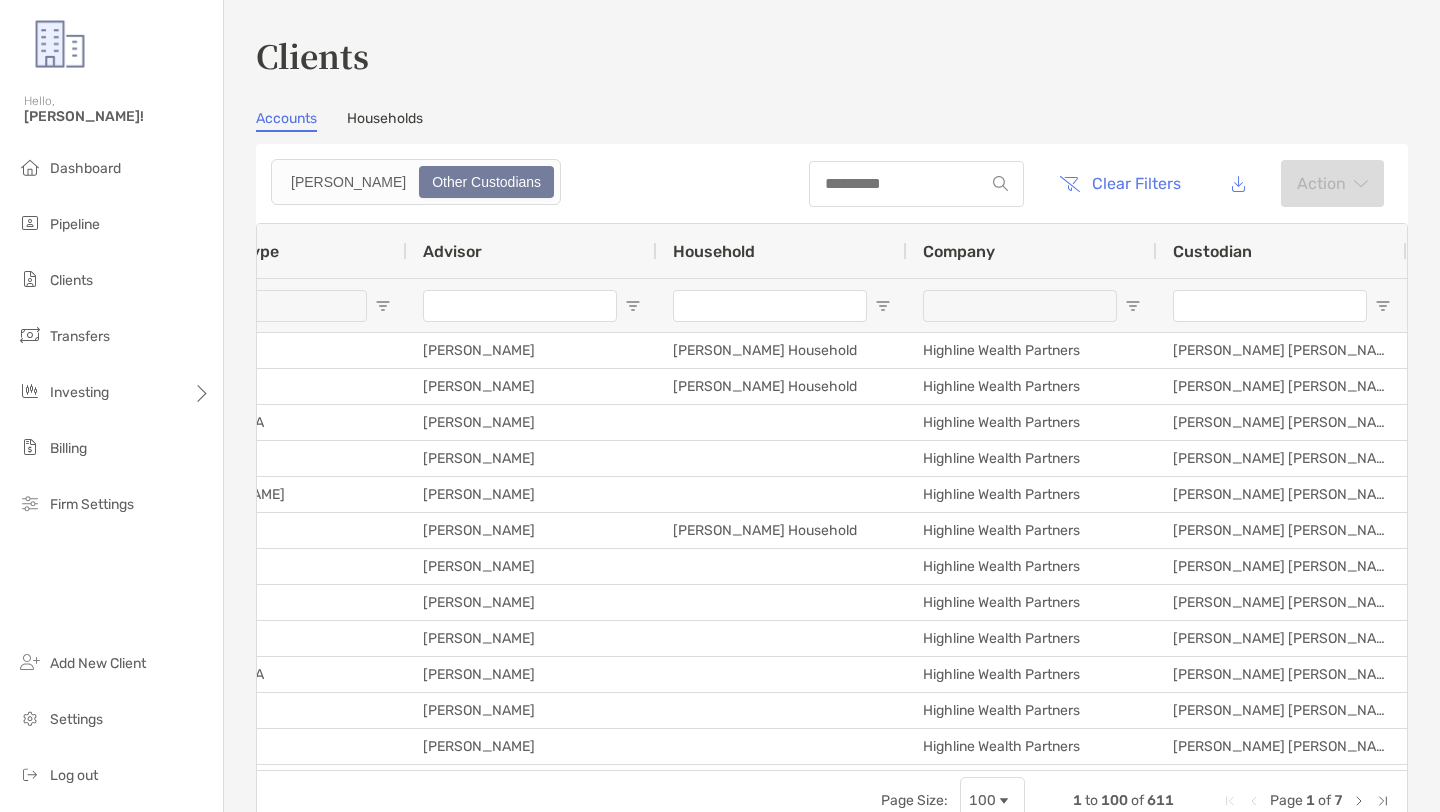 click at bounding box center (916, 184) 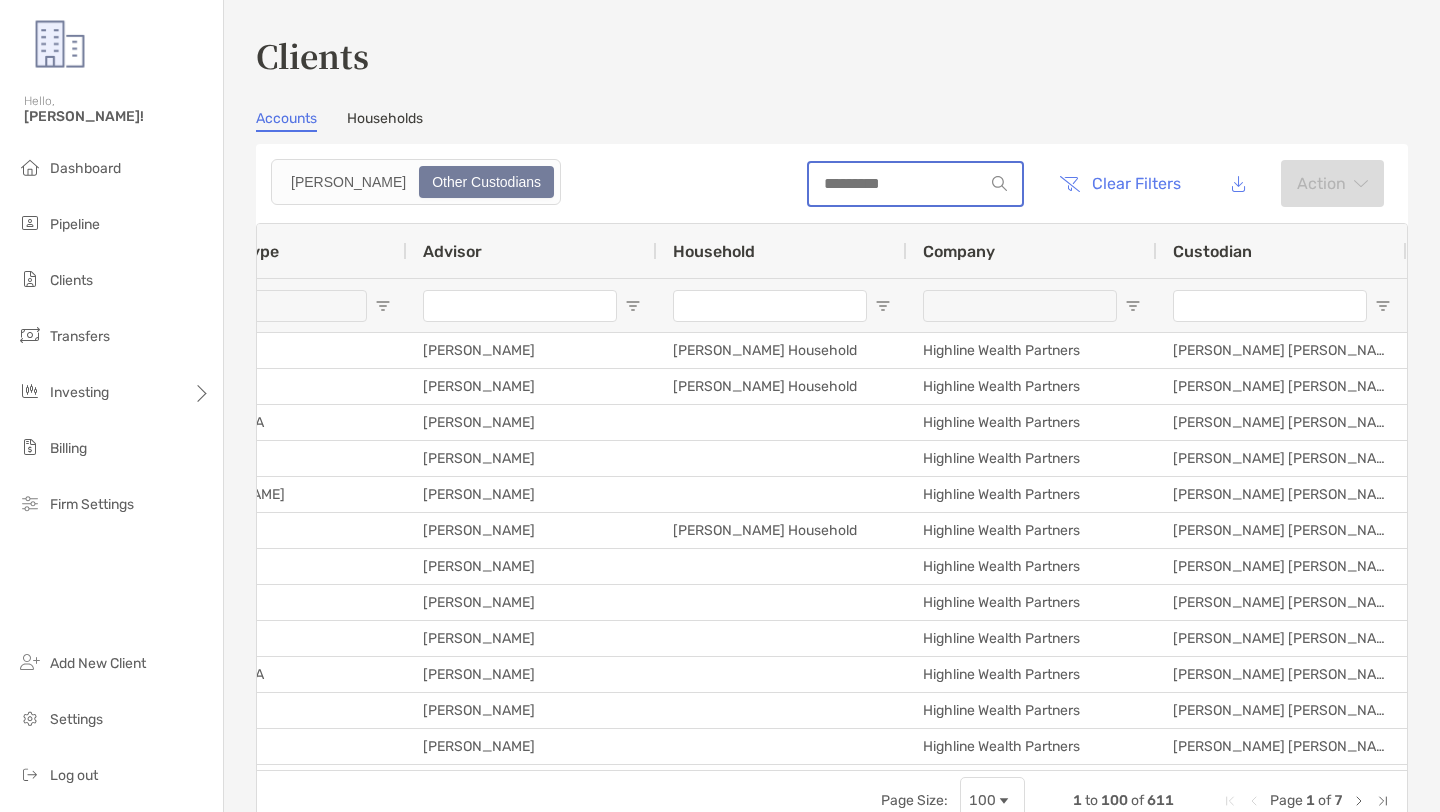 click at bounding box center [896, 183] 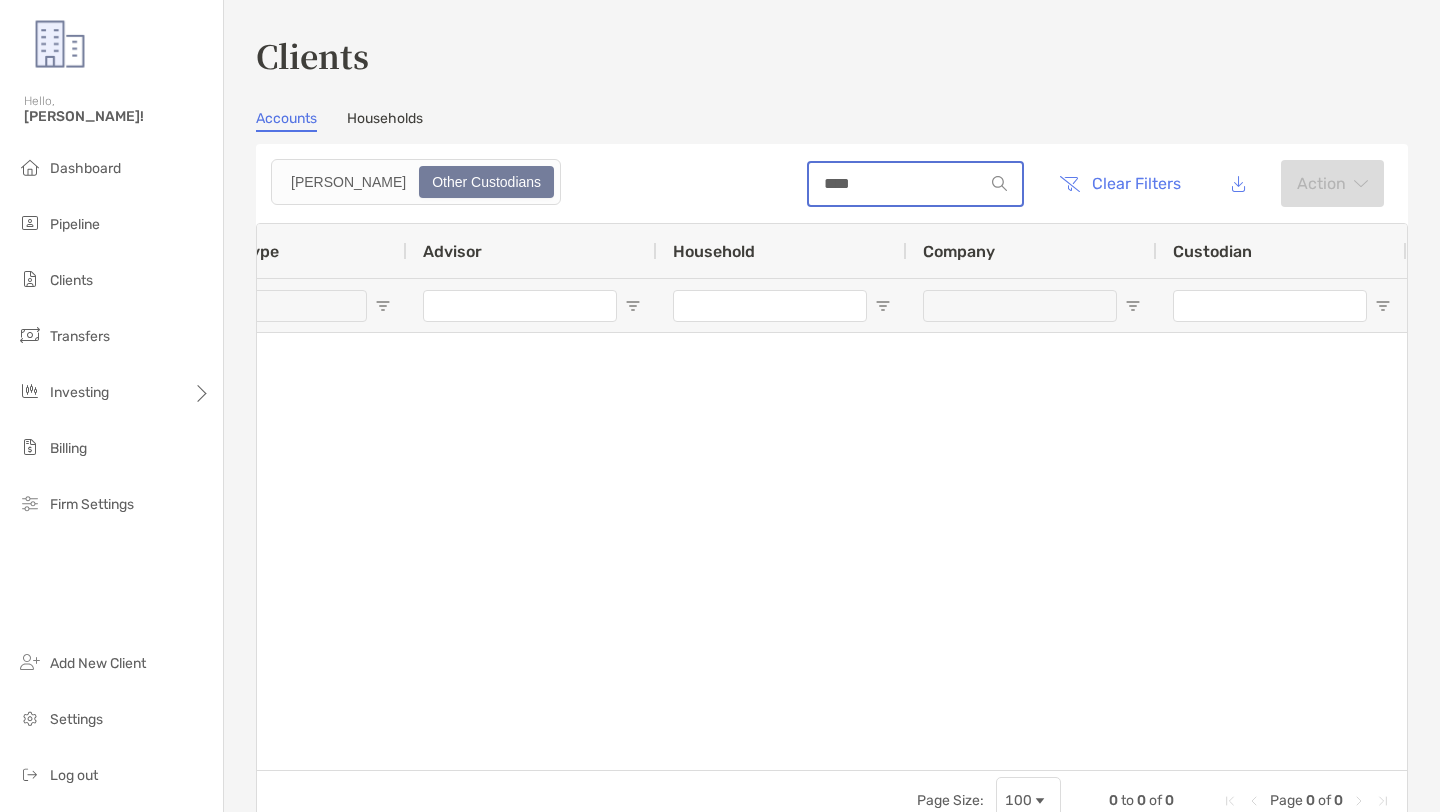 scroll, scrollTop: 0, scrollLeft: 0, axis: both 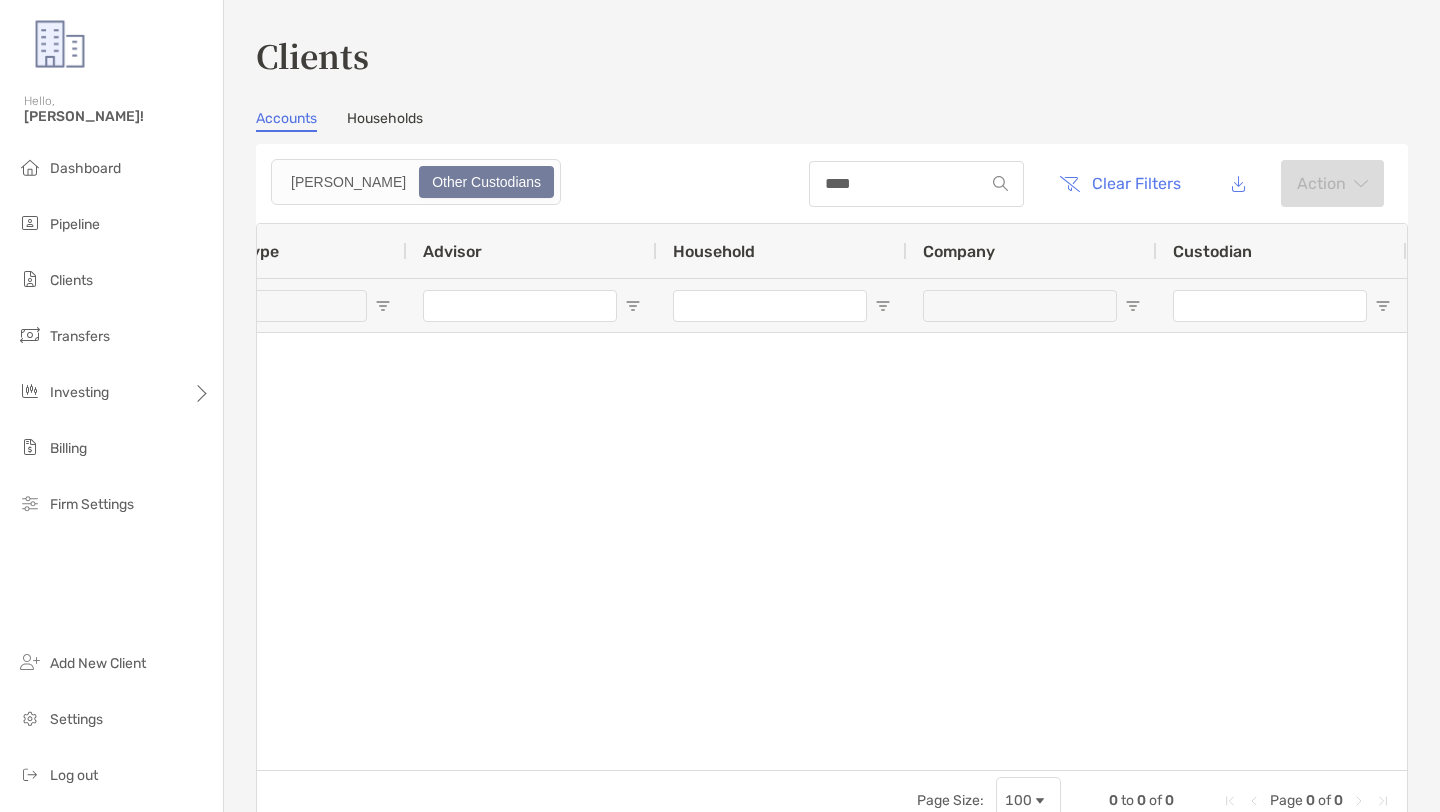 click on "****" at bounding box center [916, 184] 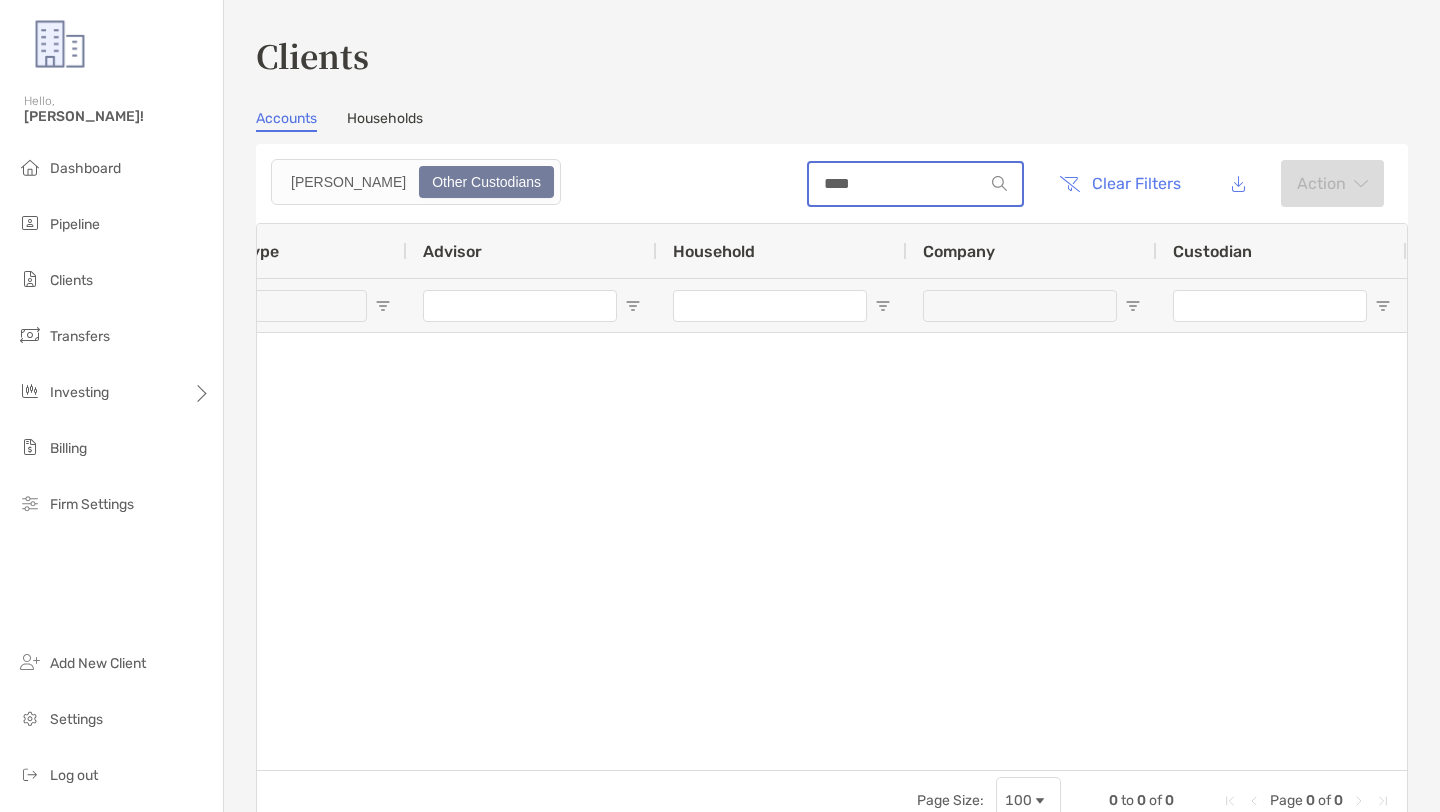 drag, startPoint x: 862, startPoint y: 180, endPoint x: 687, endPoint y: 177, distance: 175.02571 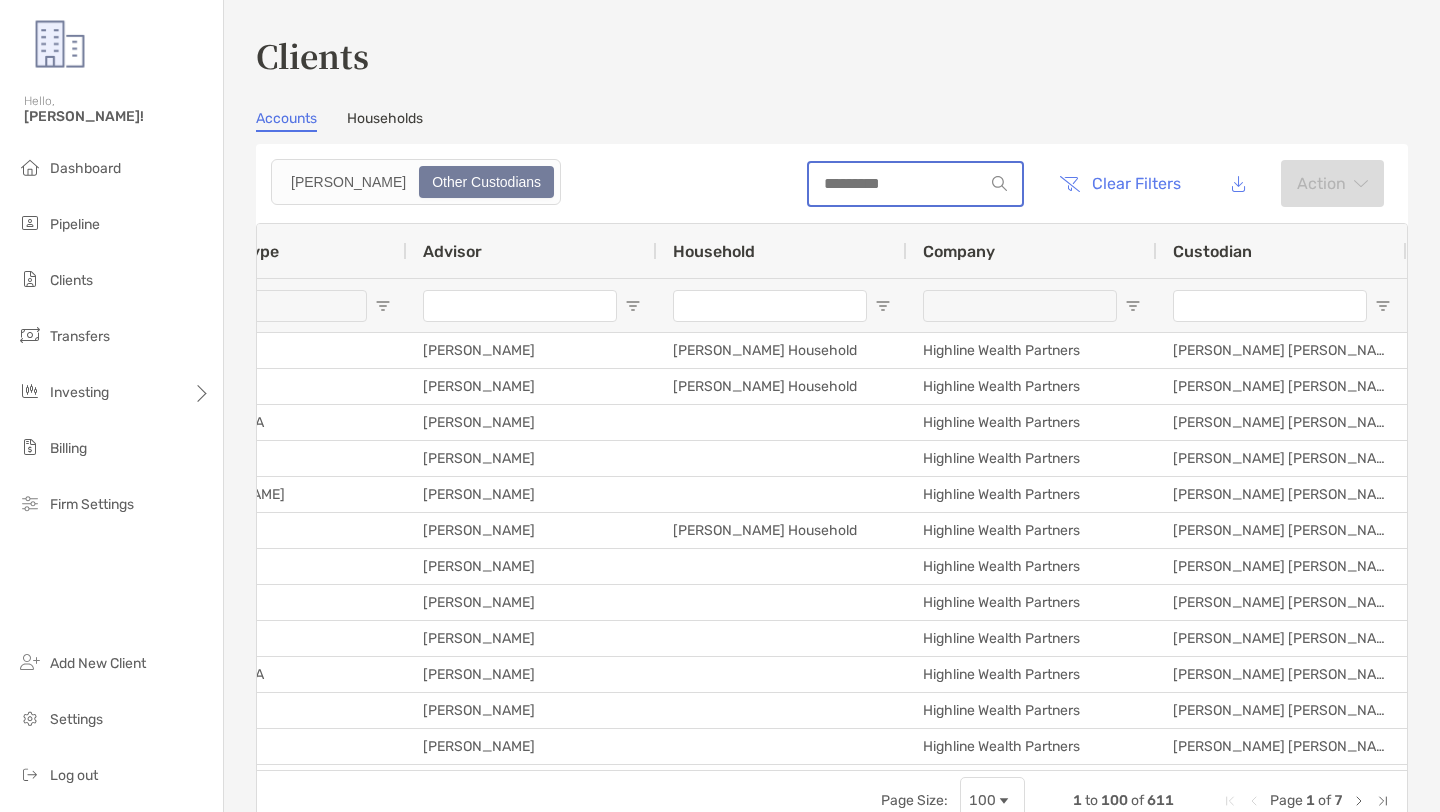 type 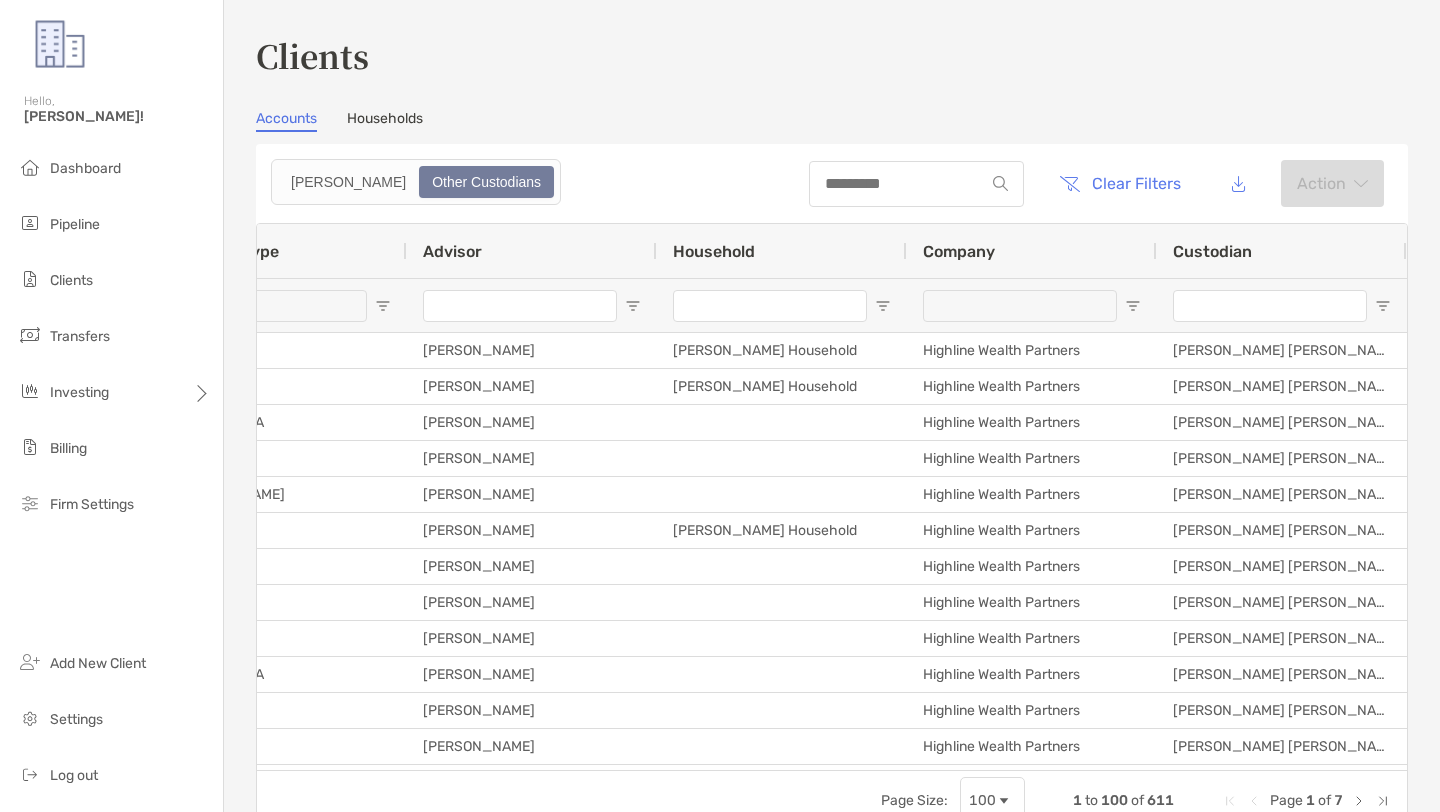 click on "Clear Filters Action" at bounding box center [832, 183] 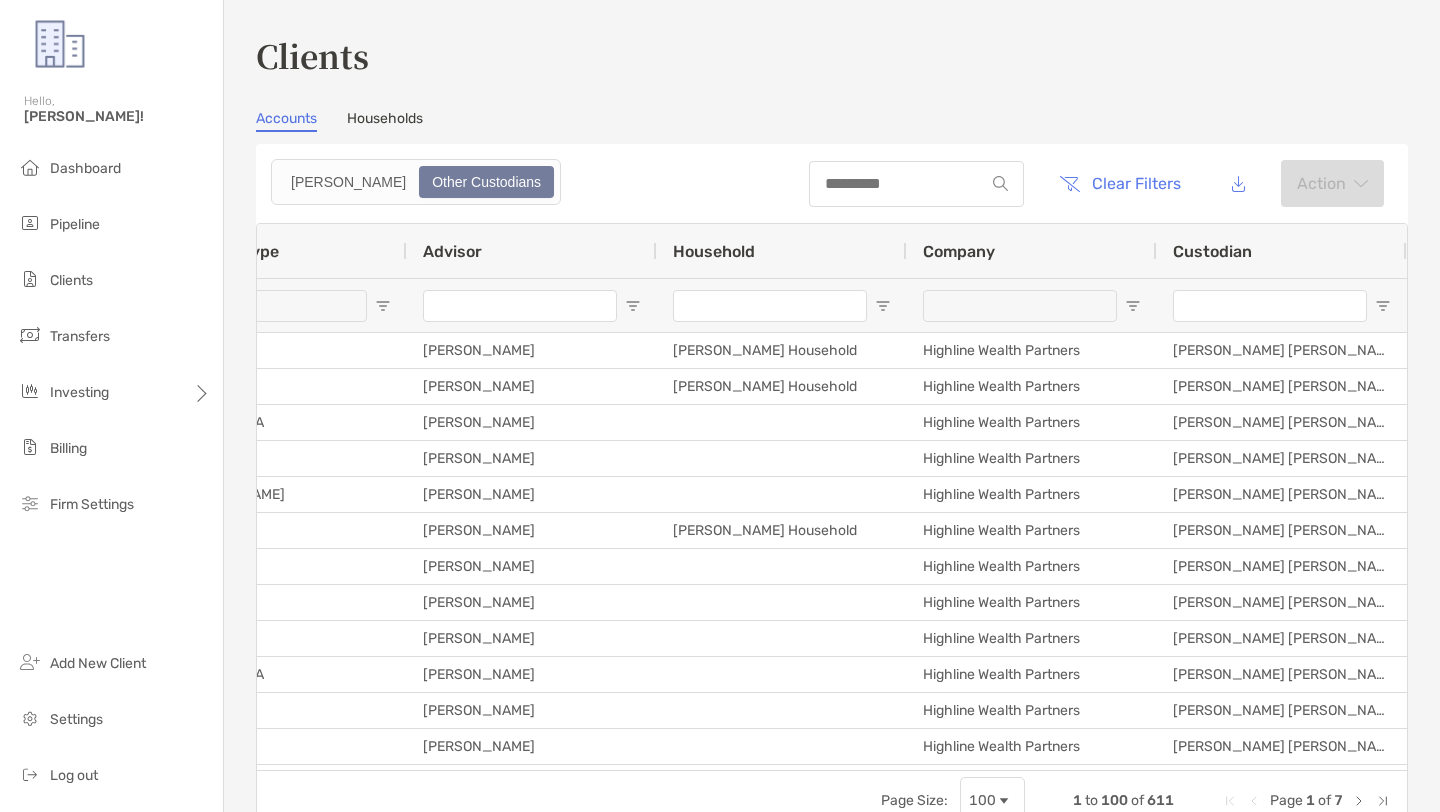click at bounding box center (1133, 306) 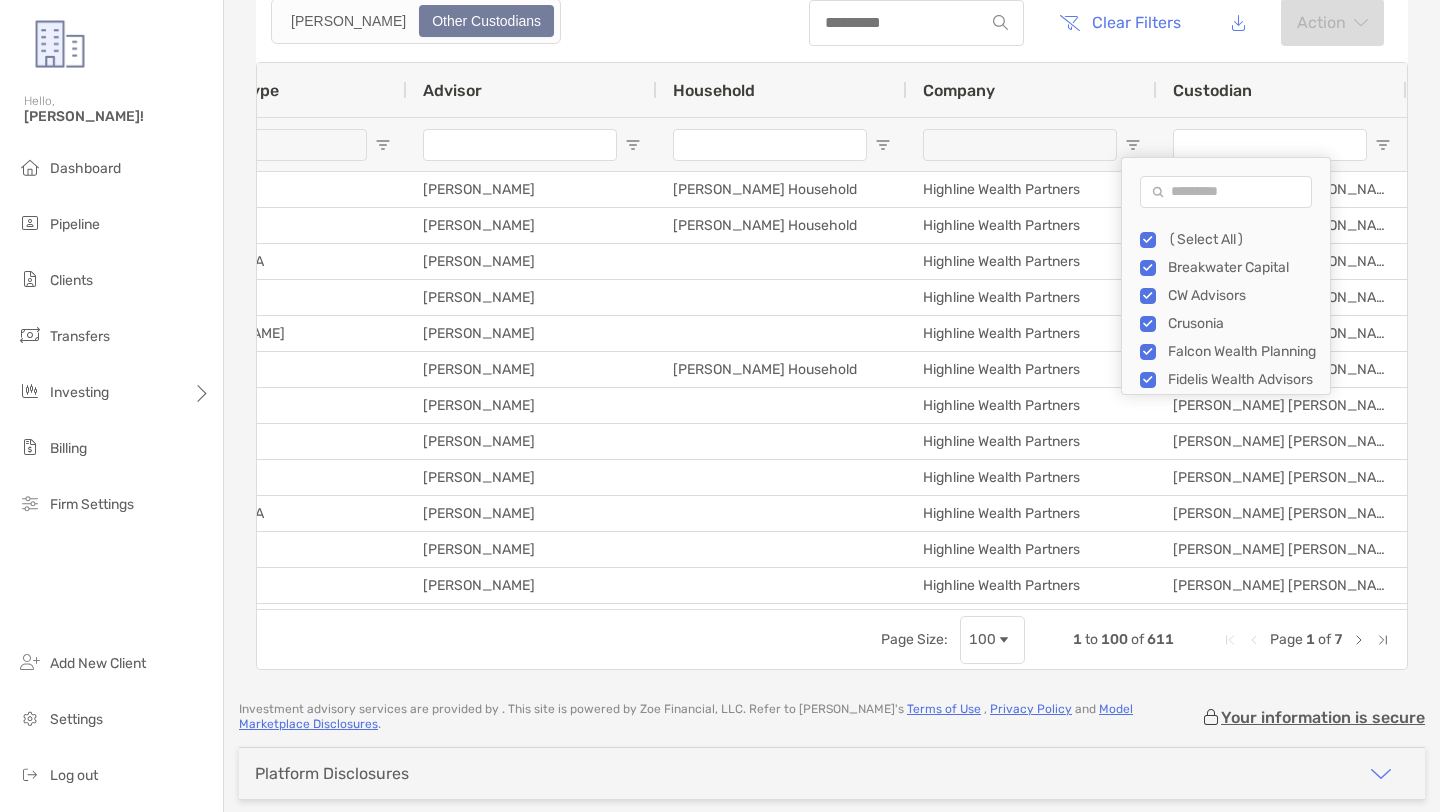 click on "(Select All)" at bounding box center (1226, 240) 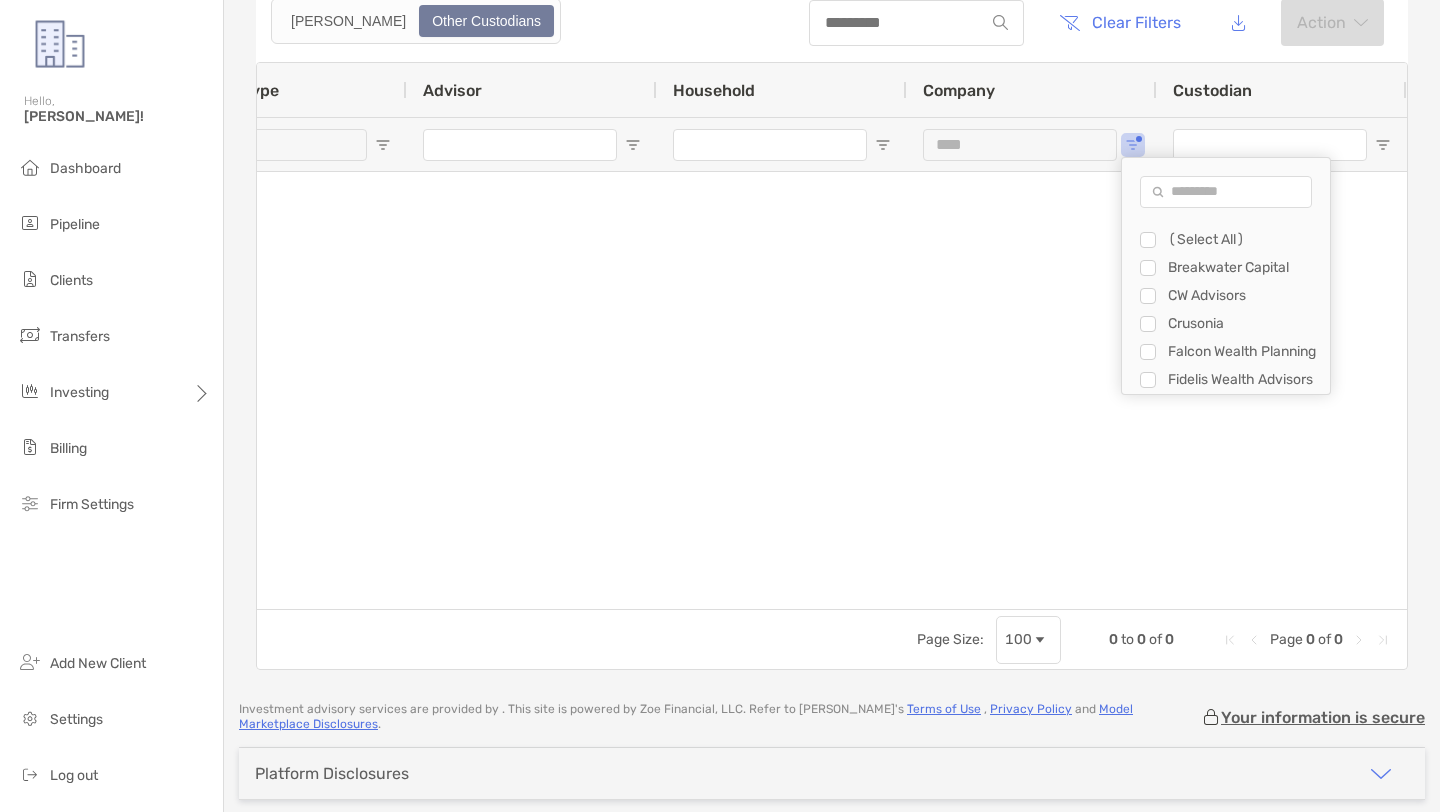 type on "**********" 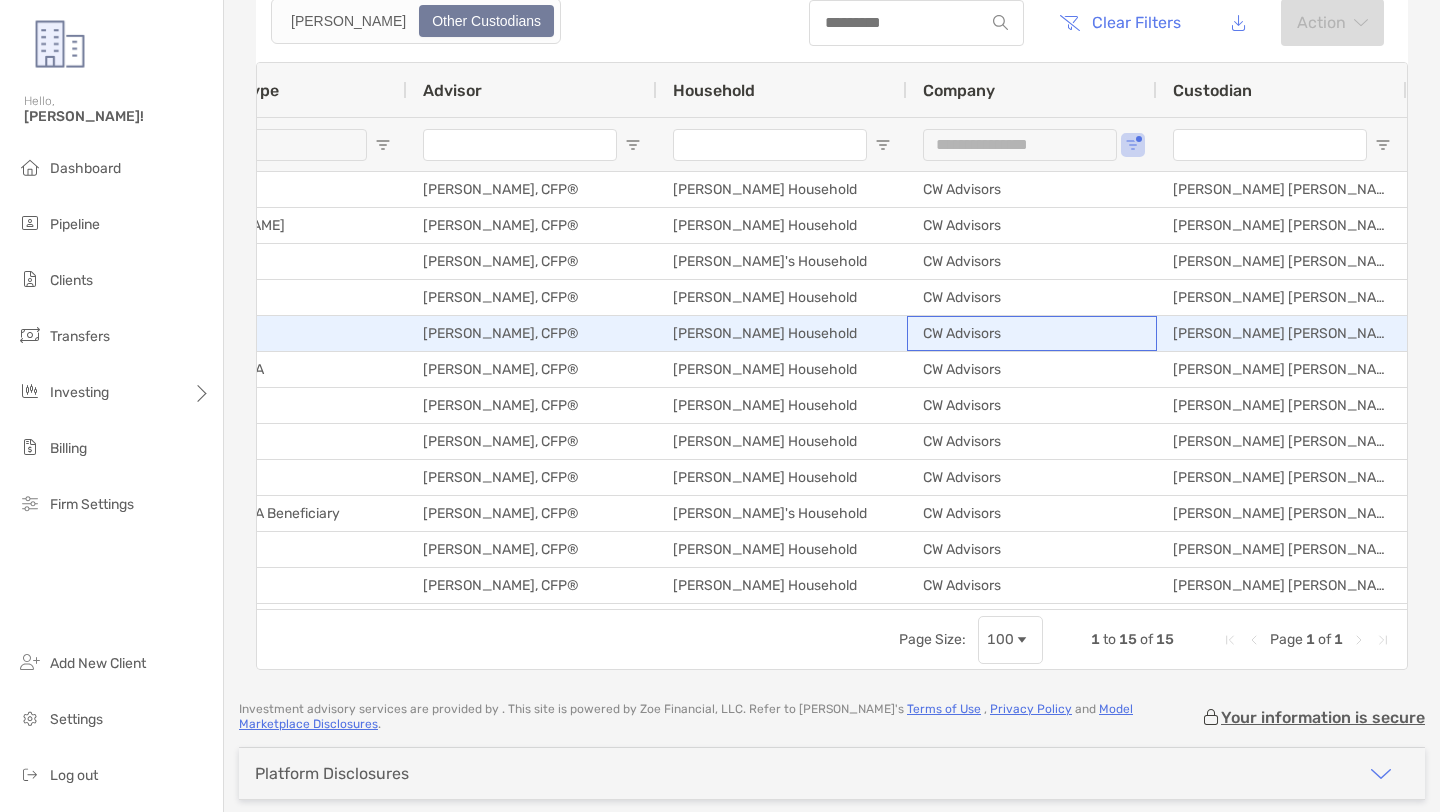 click on "CW Advisors" at bounding box center [1032, 333] 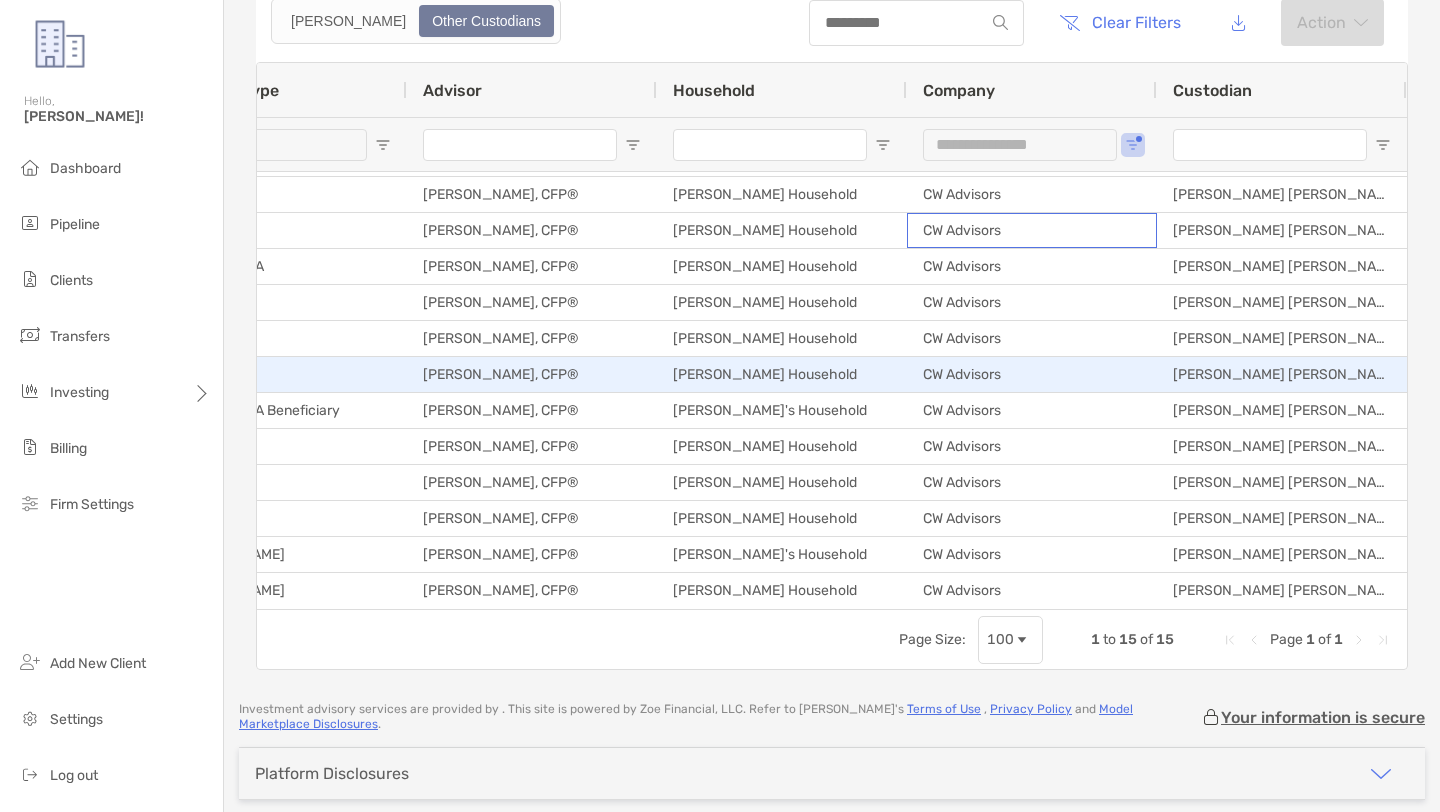 scroll, scrollTop: 0, scrollLeft: 0, axis: both 